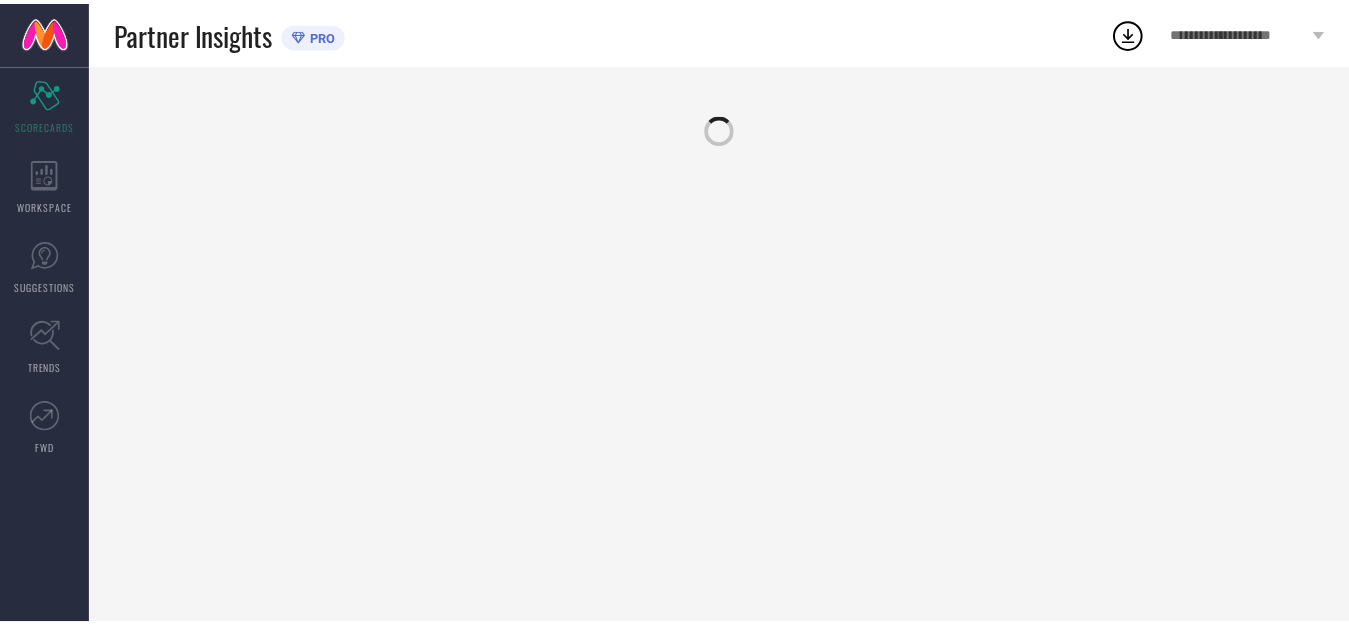 scroll, scrollTop: 0, scrollLeft: 0, axis: both 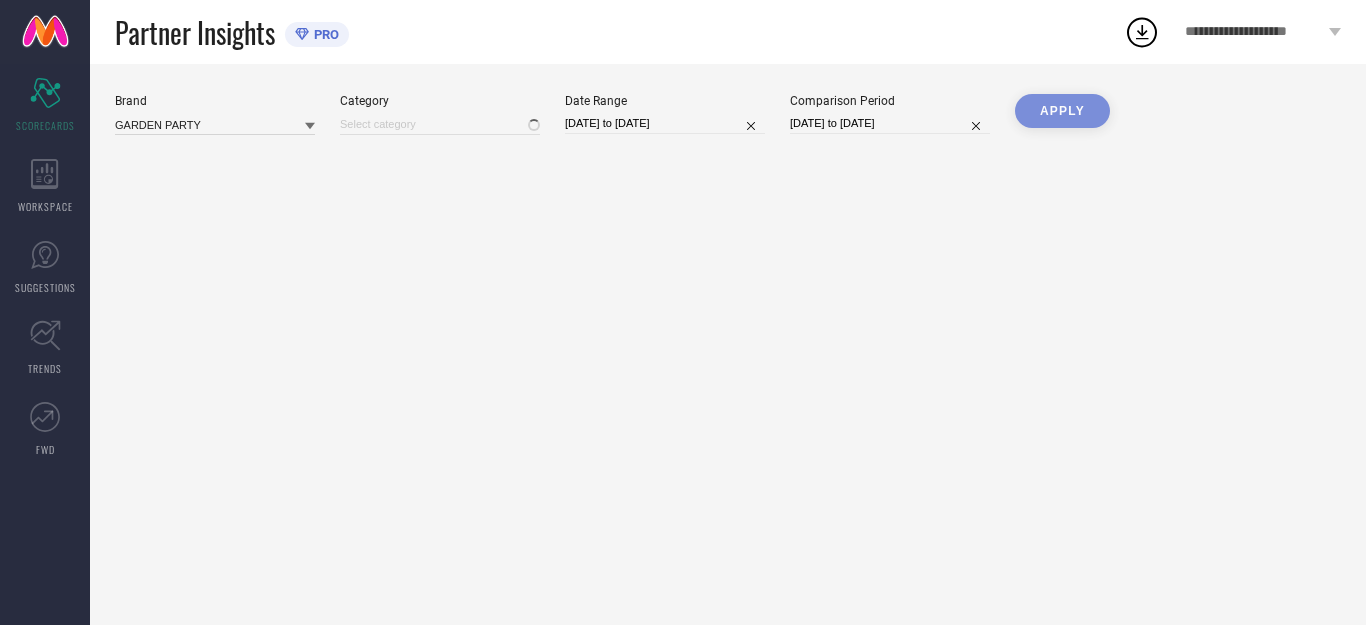 type on "All" 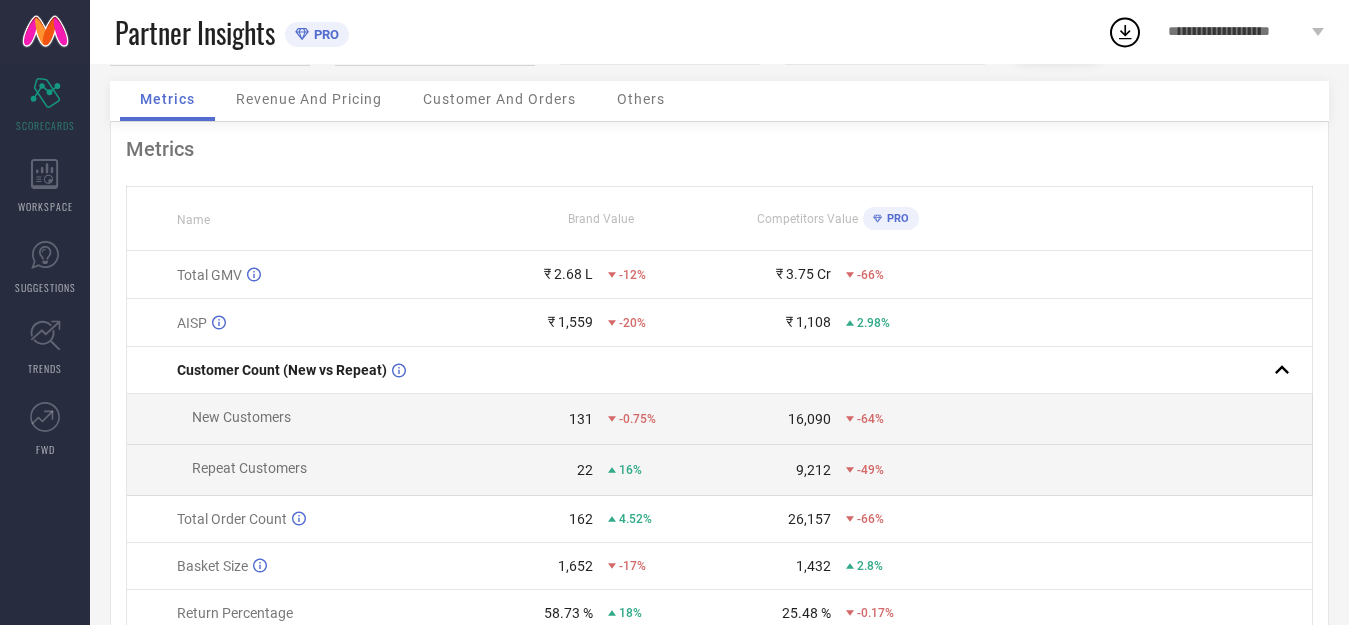 scroll, scrollTop: 200, scrollLeft: 0, axis: vertical 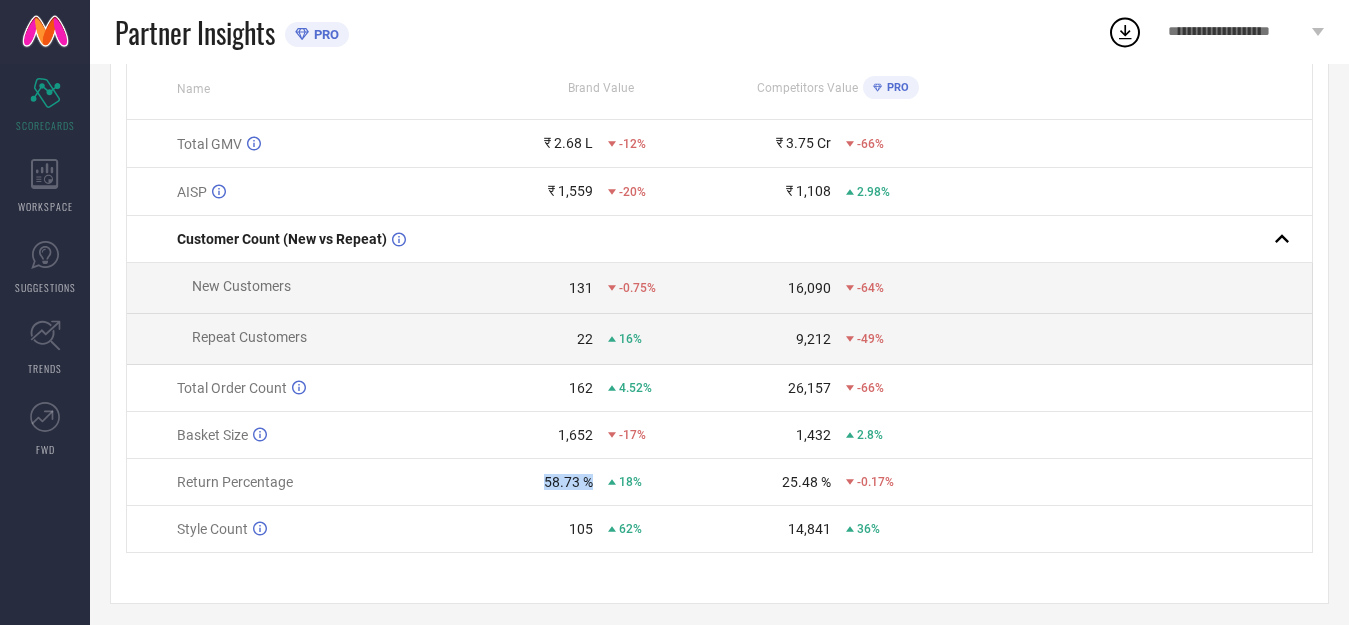 drag, startPoint x: 528, startPoint y: 488, endPoint x: 648, endPoint y: 479, distance: 120.33703 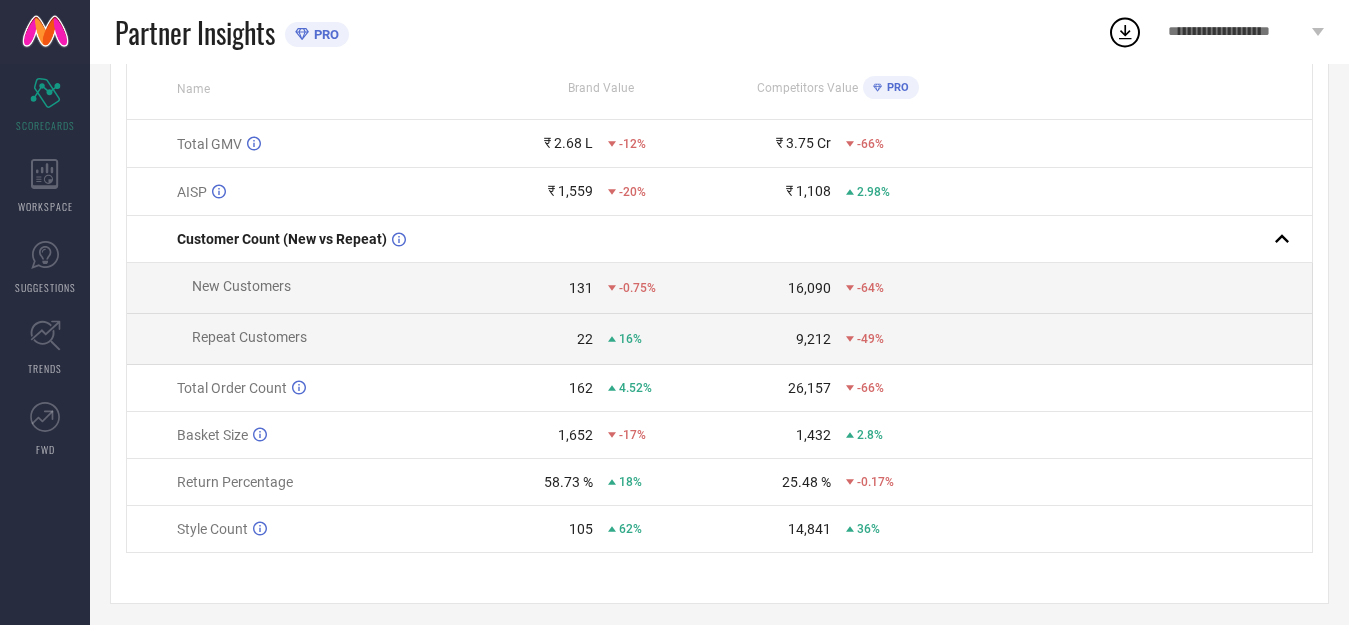 click on "58.73 %   18%" at bounding box center [600, 482] 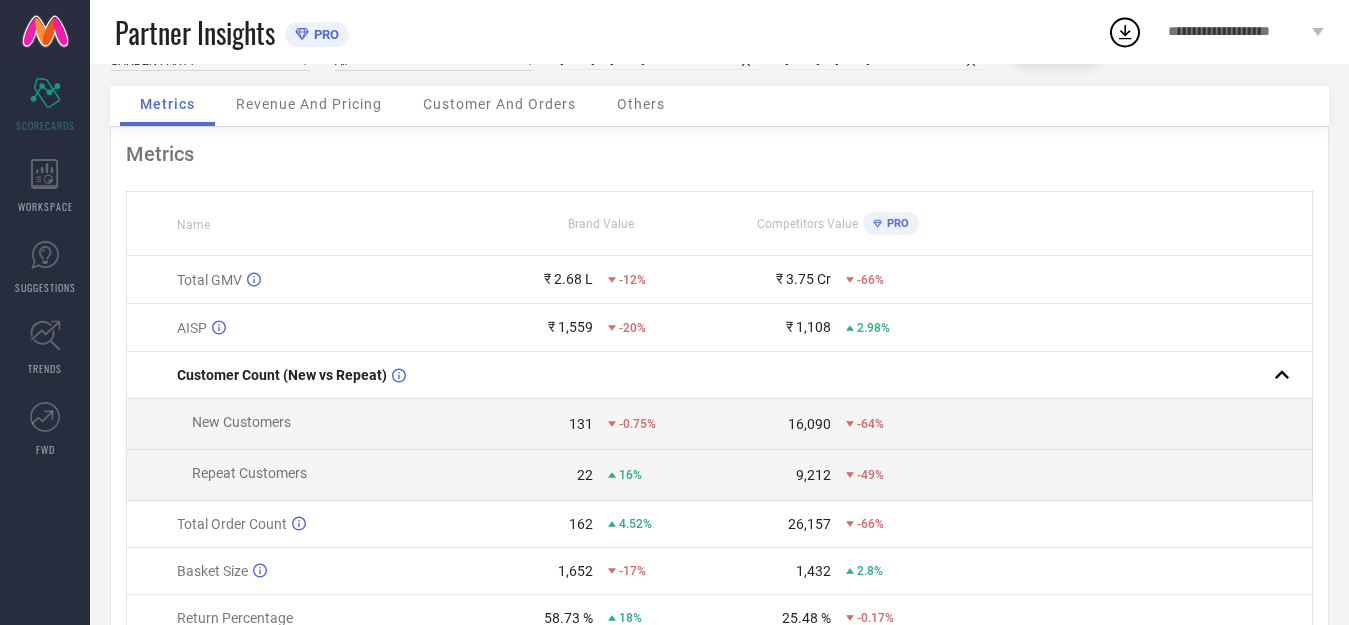scroll, scrollTop: 0, scrollLeft: 0, axis: both 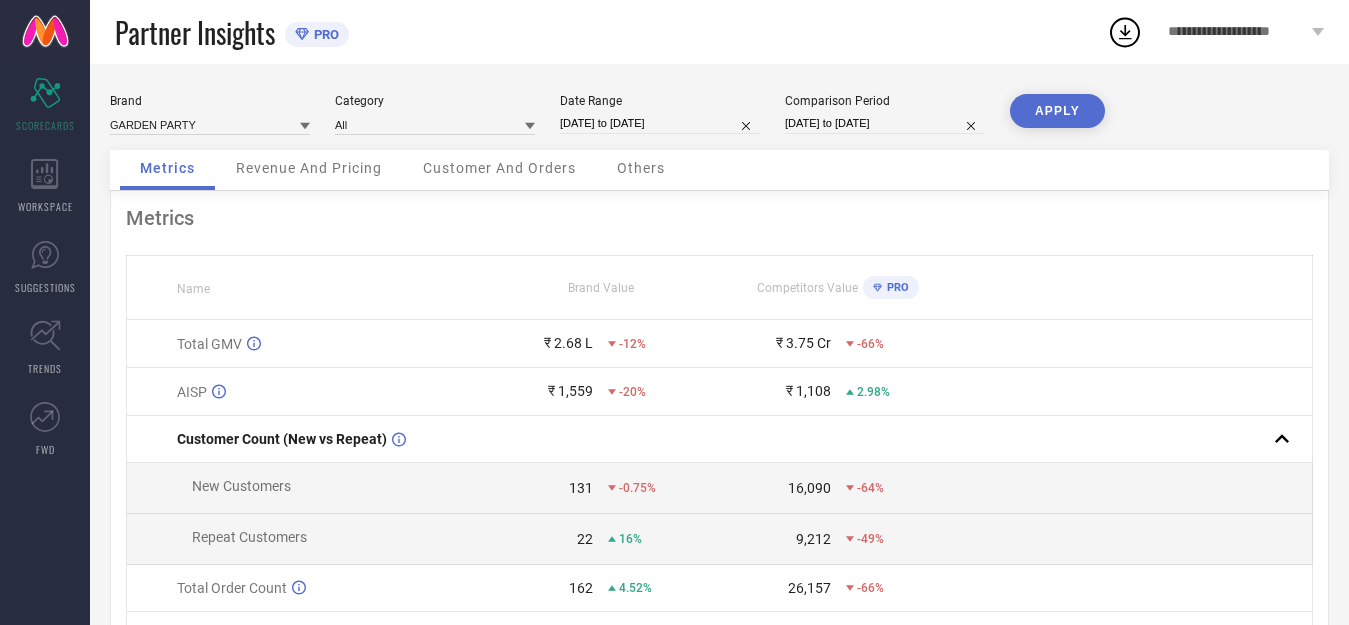 click on "[DATE] to [DATE]" at bounding box center [660, 123] 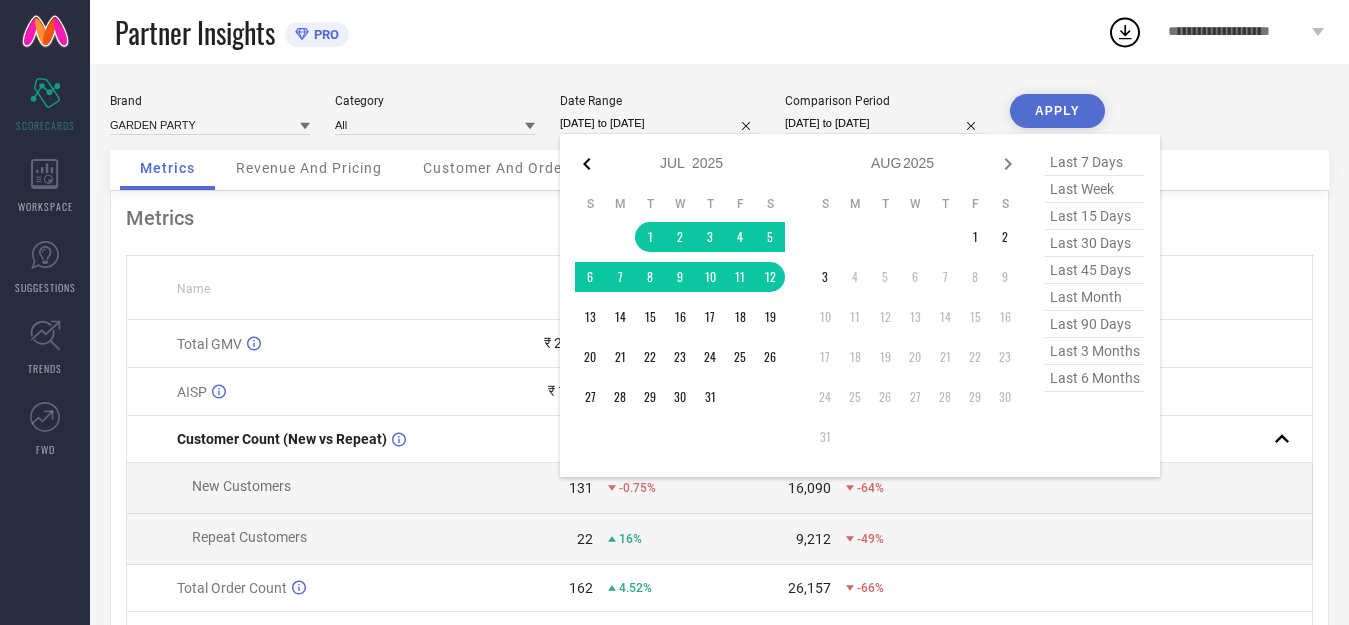 click 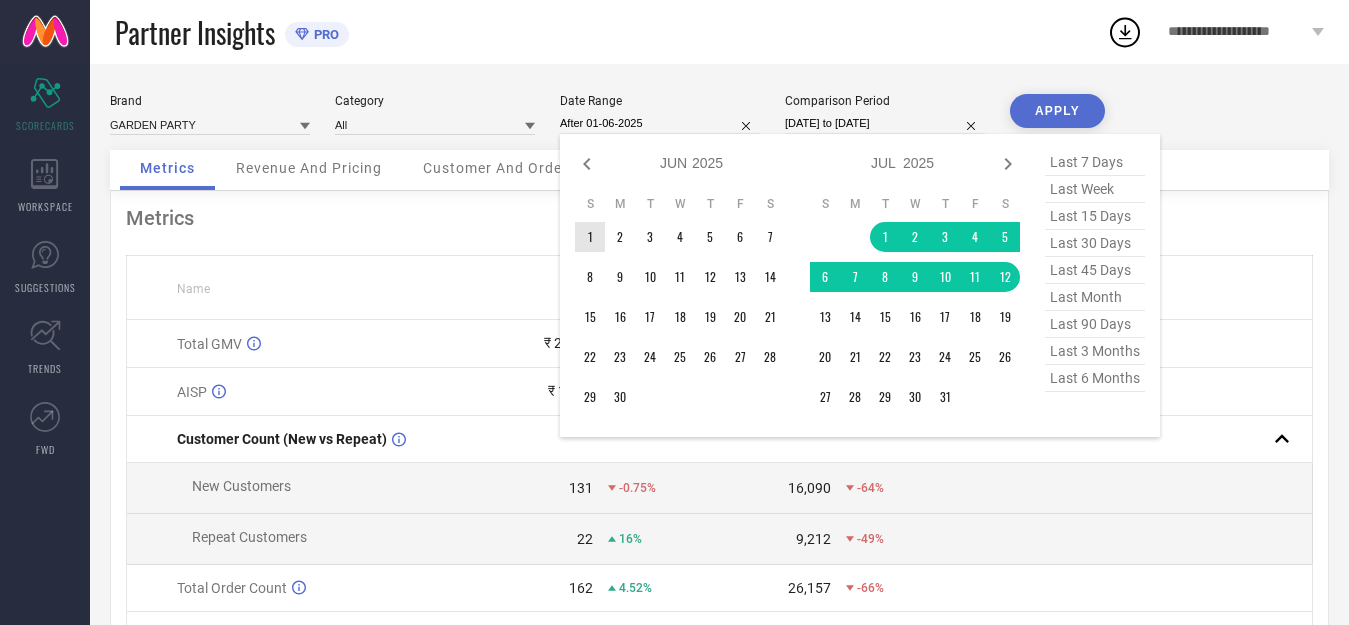 click on "1" at bounding box center [590, 237] 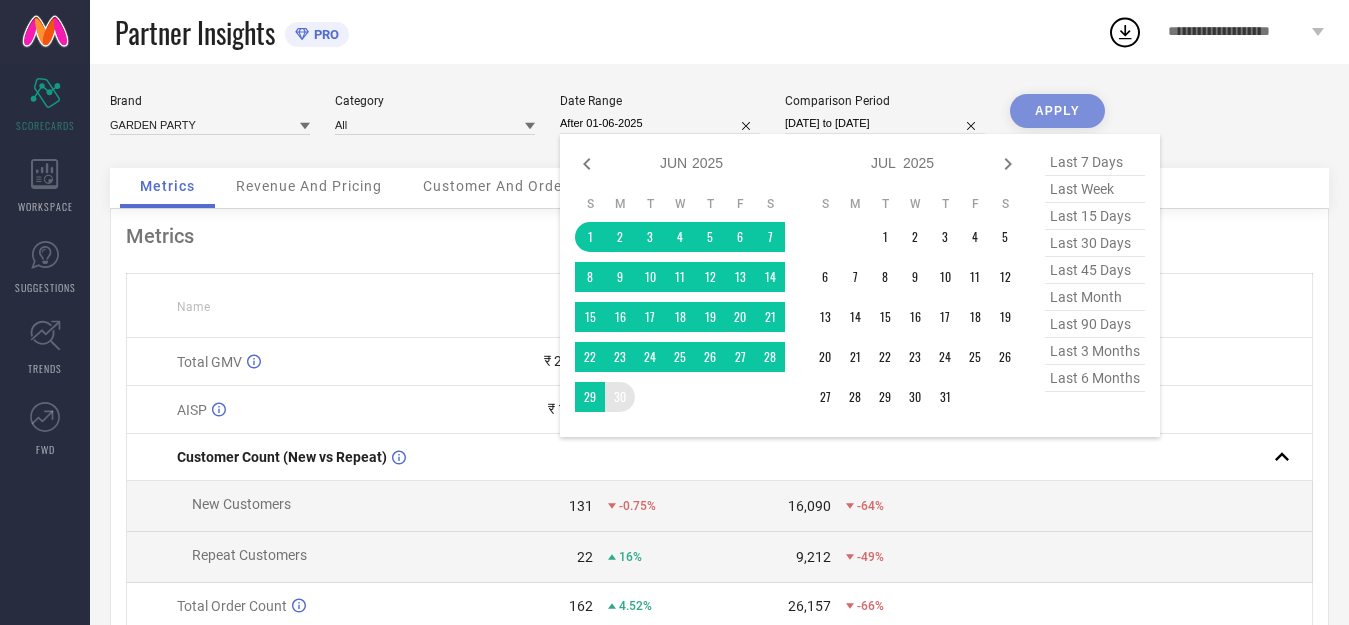 type on "01-06-2025 to 30-06-2025" 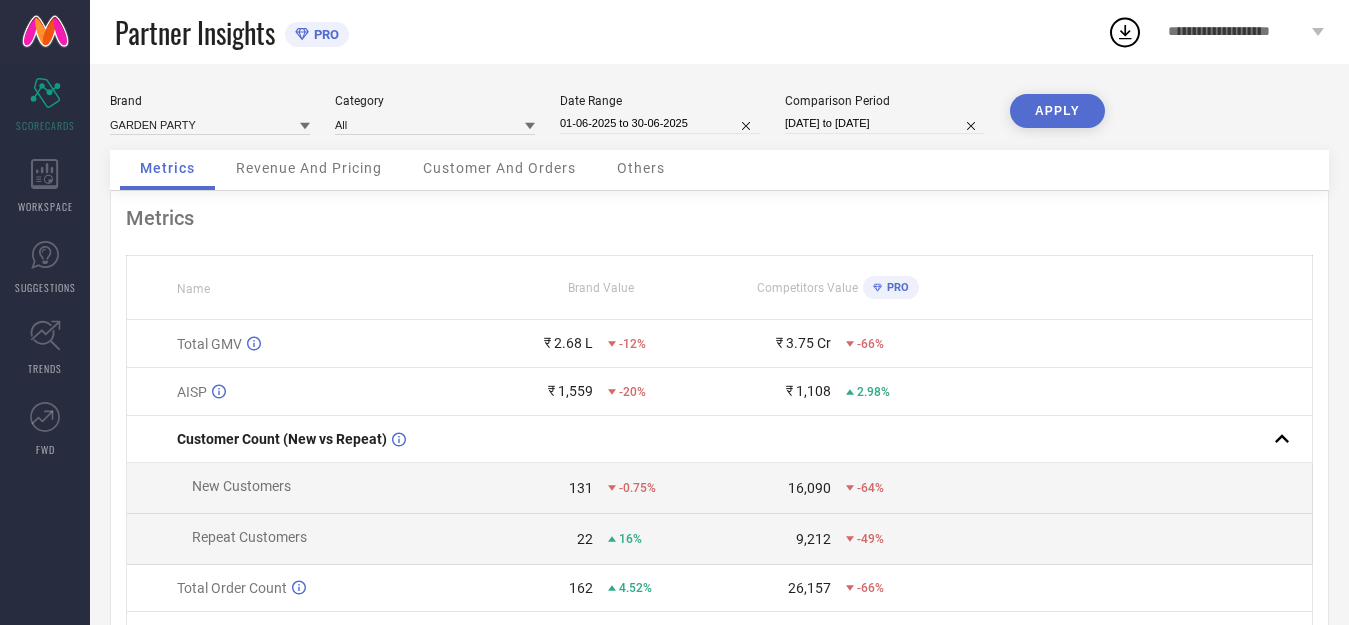 click on "APPLY" at bounding box center (1057, 111) 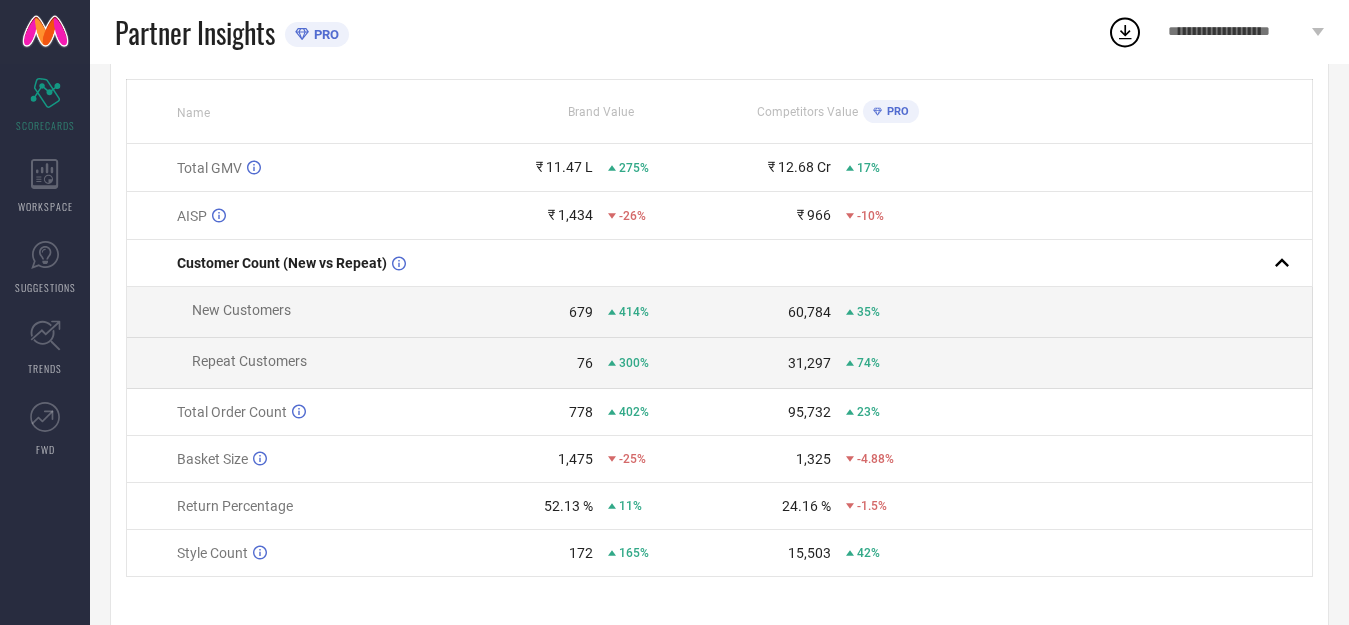 scroll, scrollTop: 217, scrollLeft: 0, axis: vertical 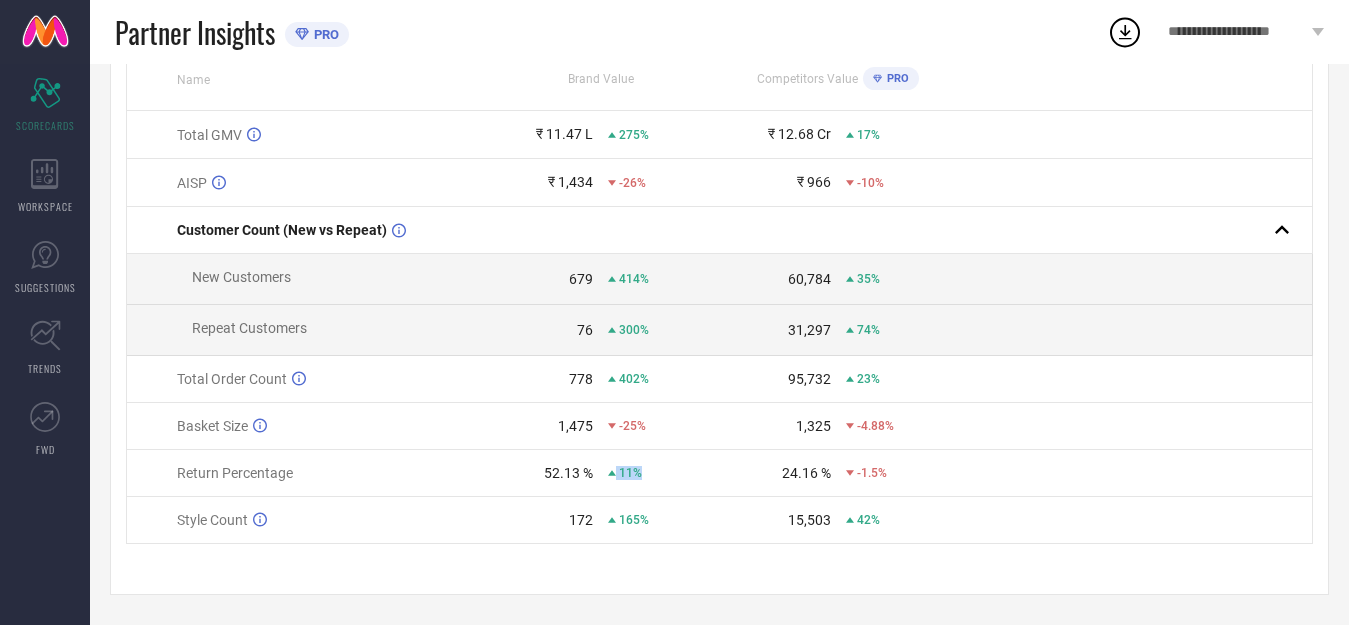 drag, startPoint x: 608, startPoint y: 474, endPoint x: 704, endPoint y: 468, distance: 96.18732 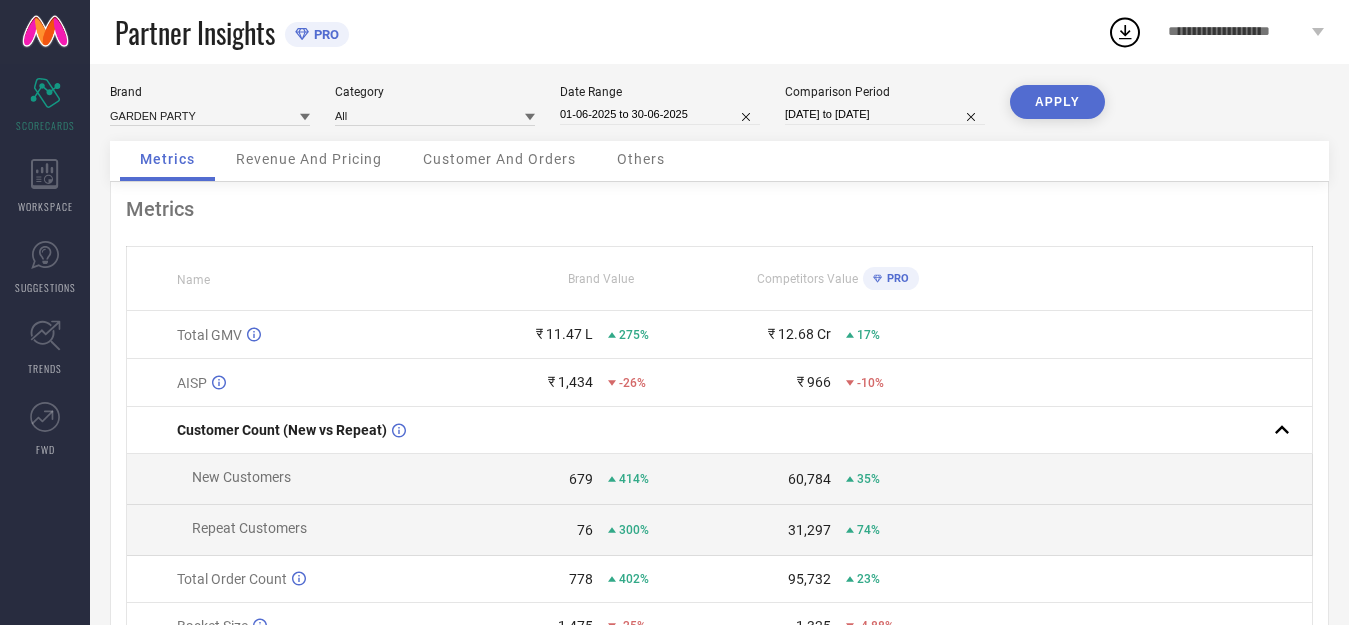 scroll, scrollTop: 0, scrollLeft: 0, axis: both 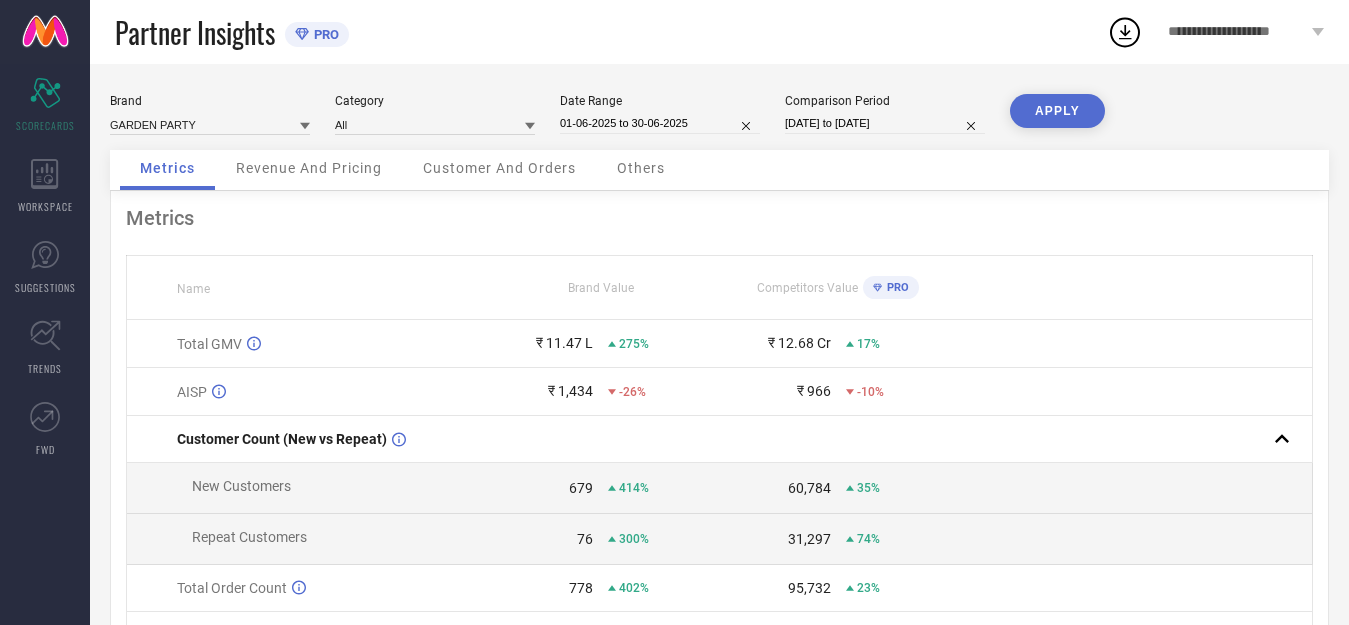 click on "01-06-2025 to 30-06-2025" at bounding box center (660, 123) 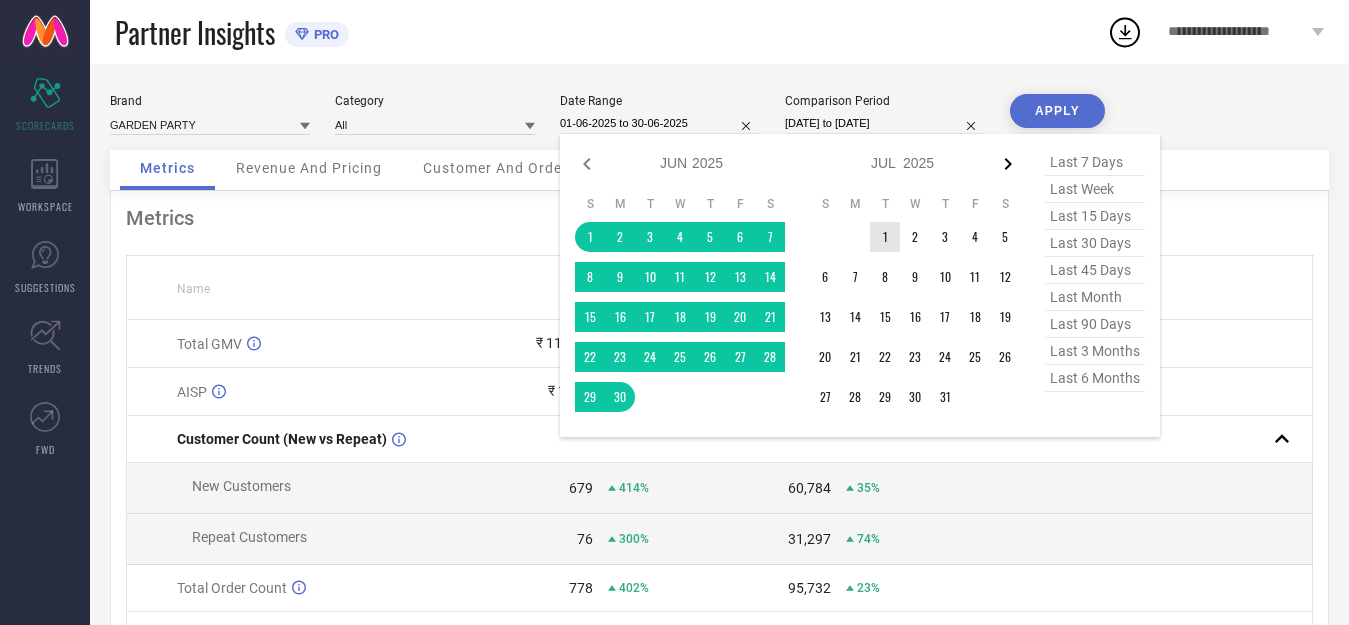 click 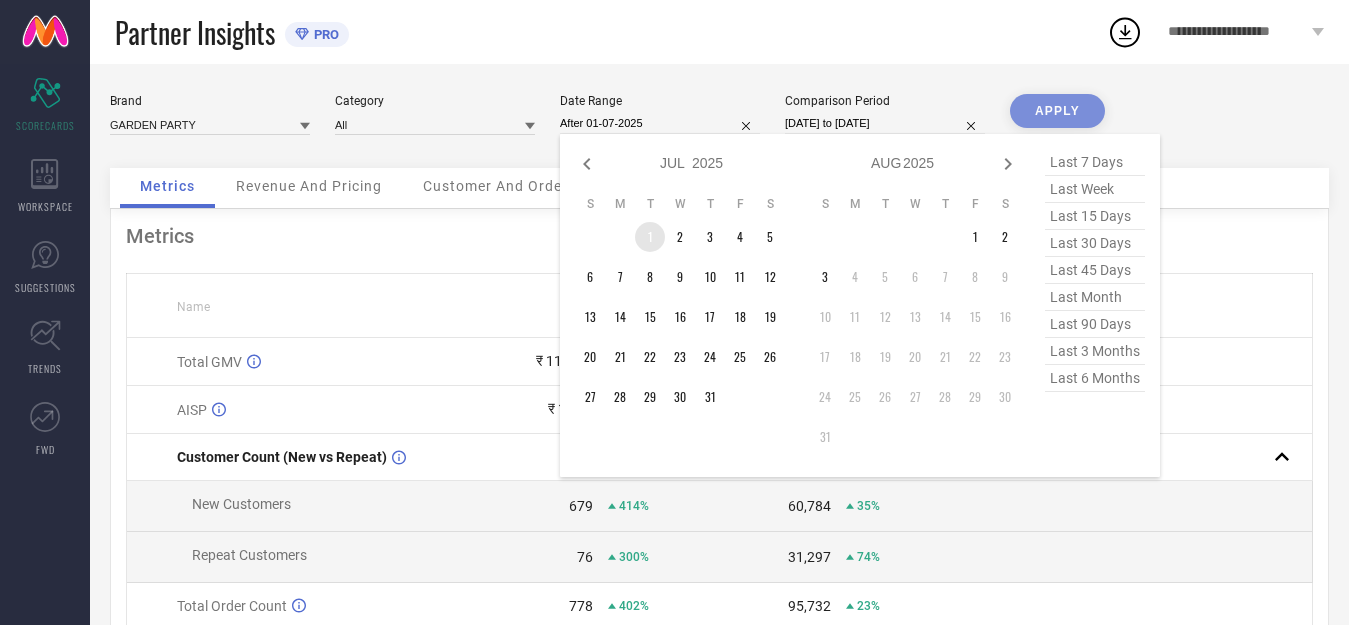 click on "1" at bounding box center (650, 237) 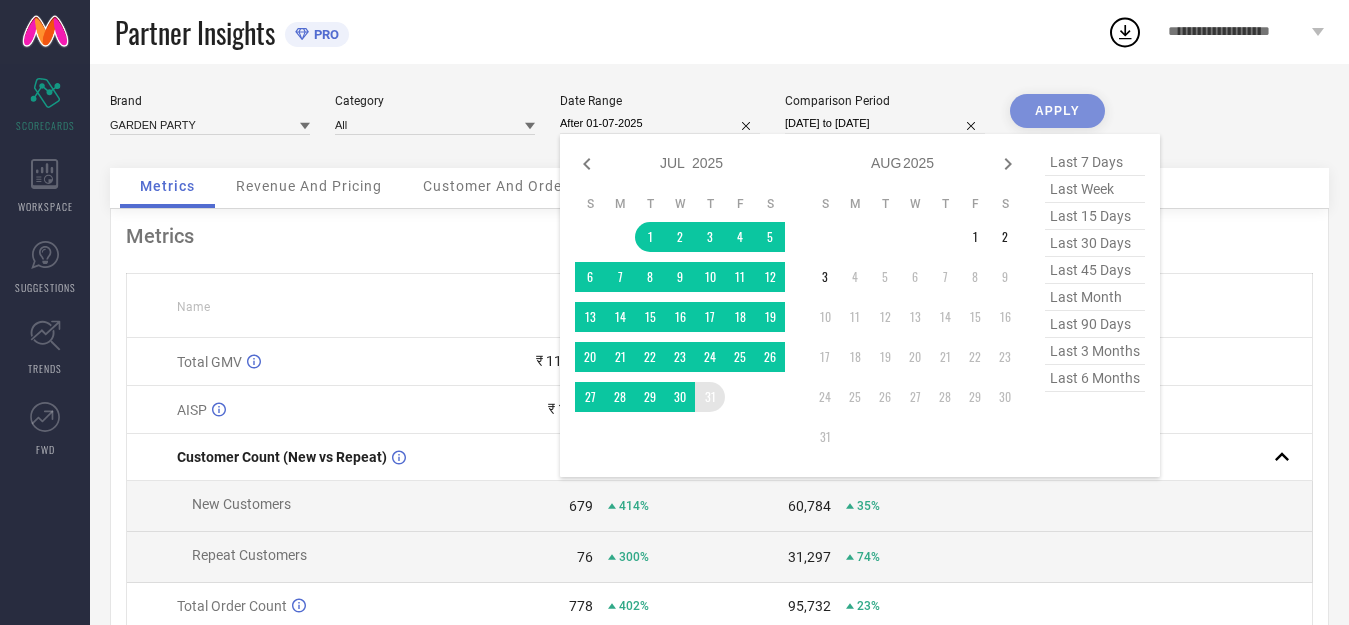 type on "01-07-2025 to 31-07-2025" 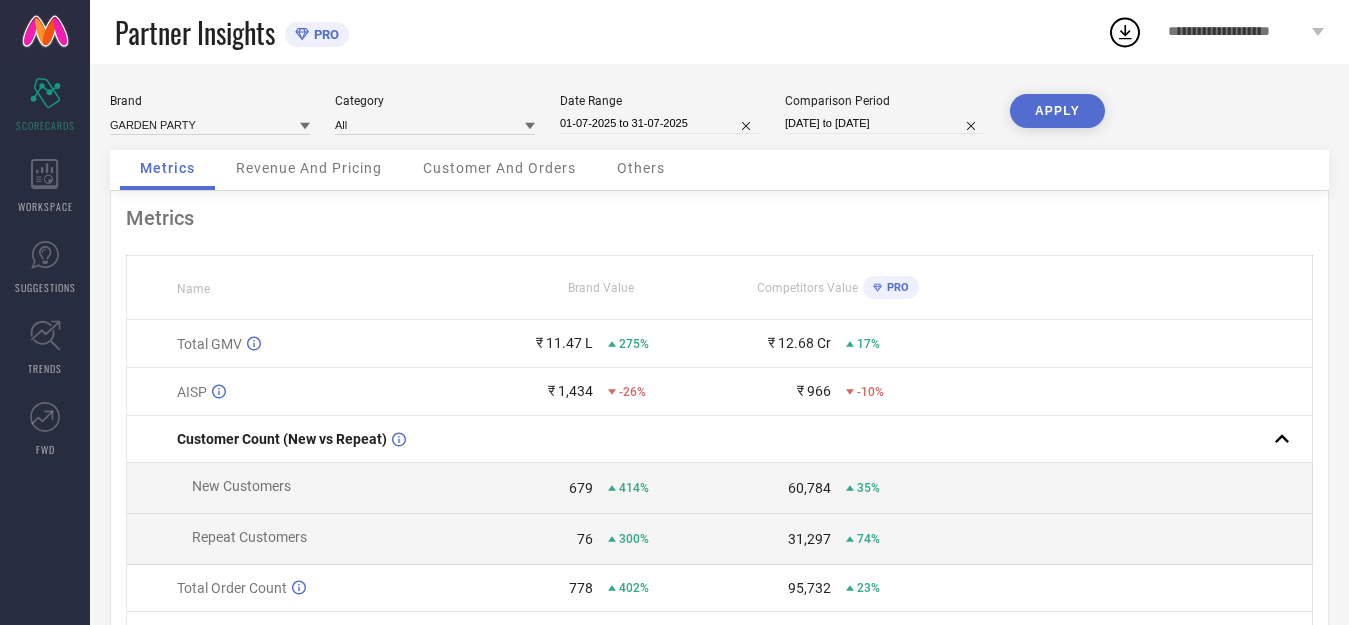 click on "APPLY" at bounding box center [1057, 111] 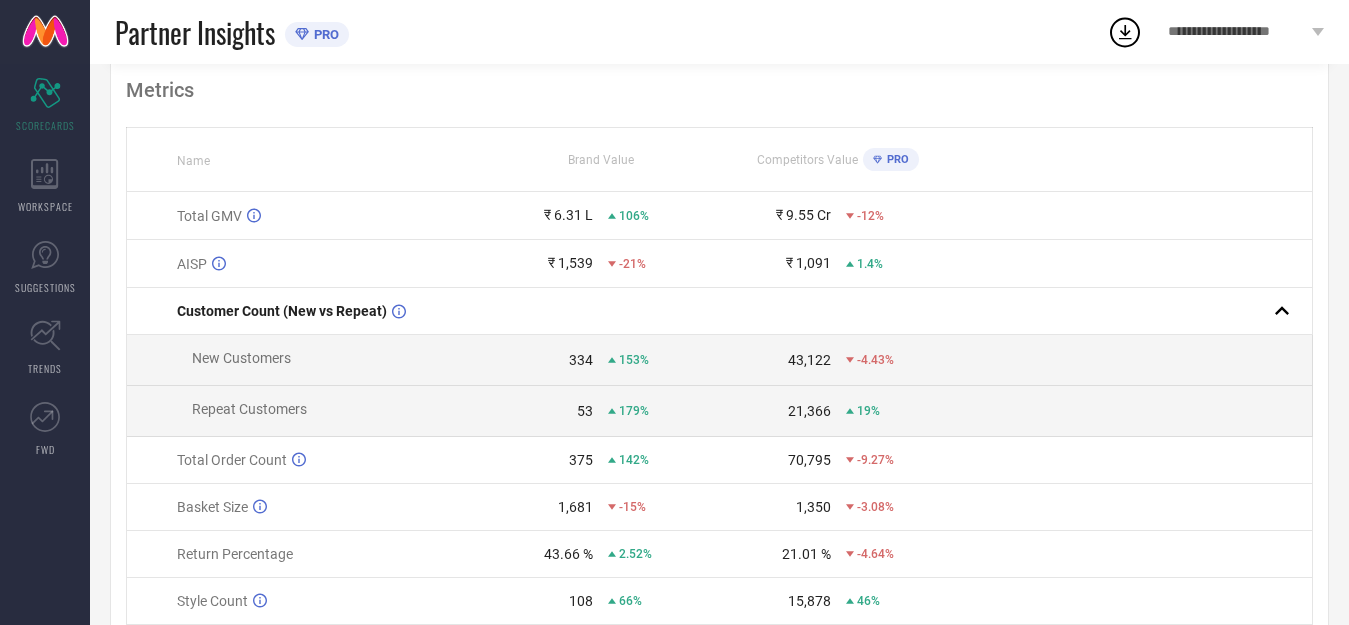 scroll, scrollTop: 0, scrollLeft: 0, axis: both 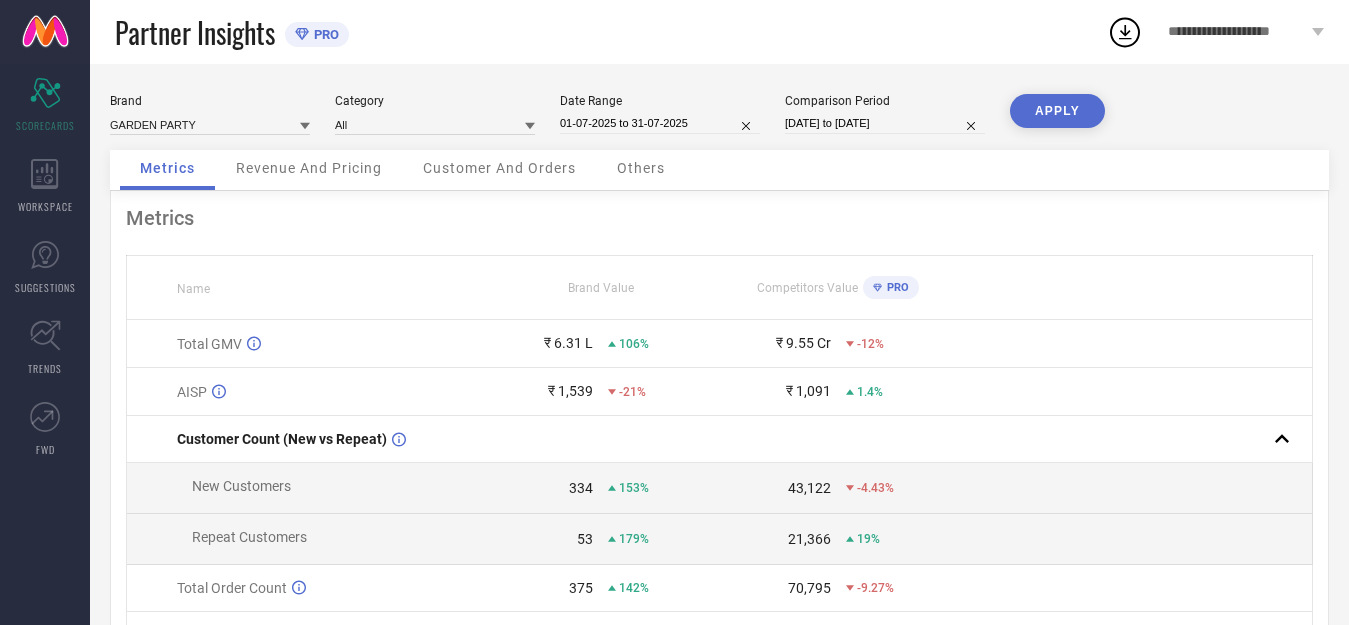 click on "01-07-2025 to 31-07-2025" at bounding box center [660, 123] 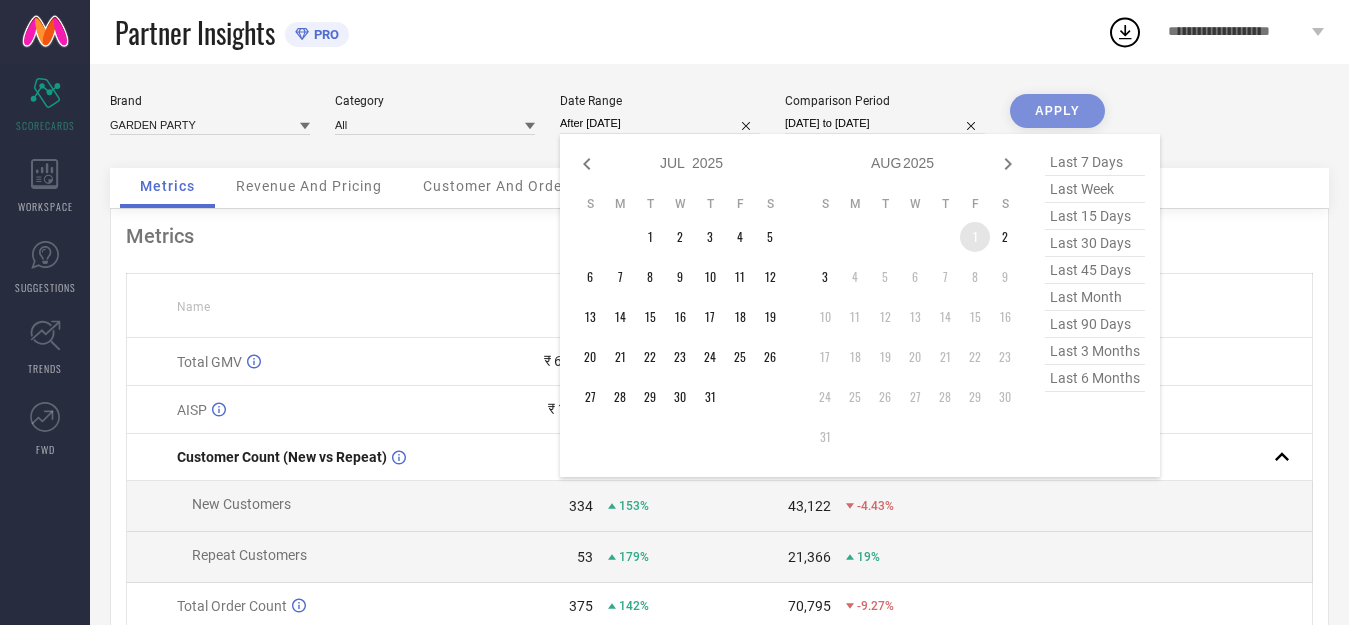 click on "1" at bounding box center (975, 237) 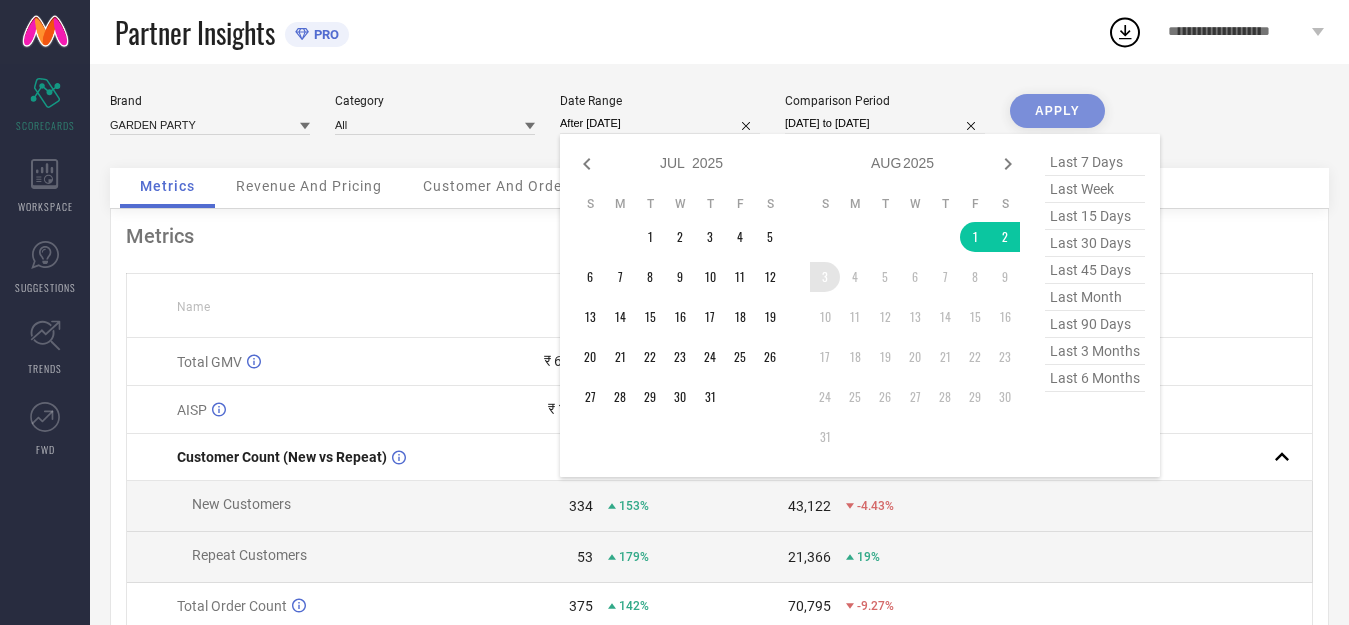 type on "01-08-2025 to 03-08-2025" 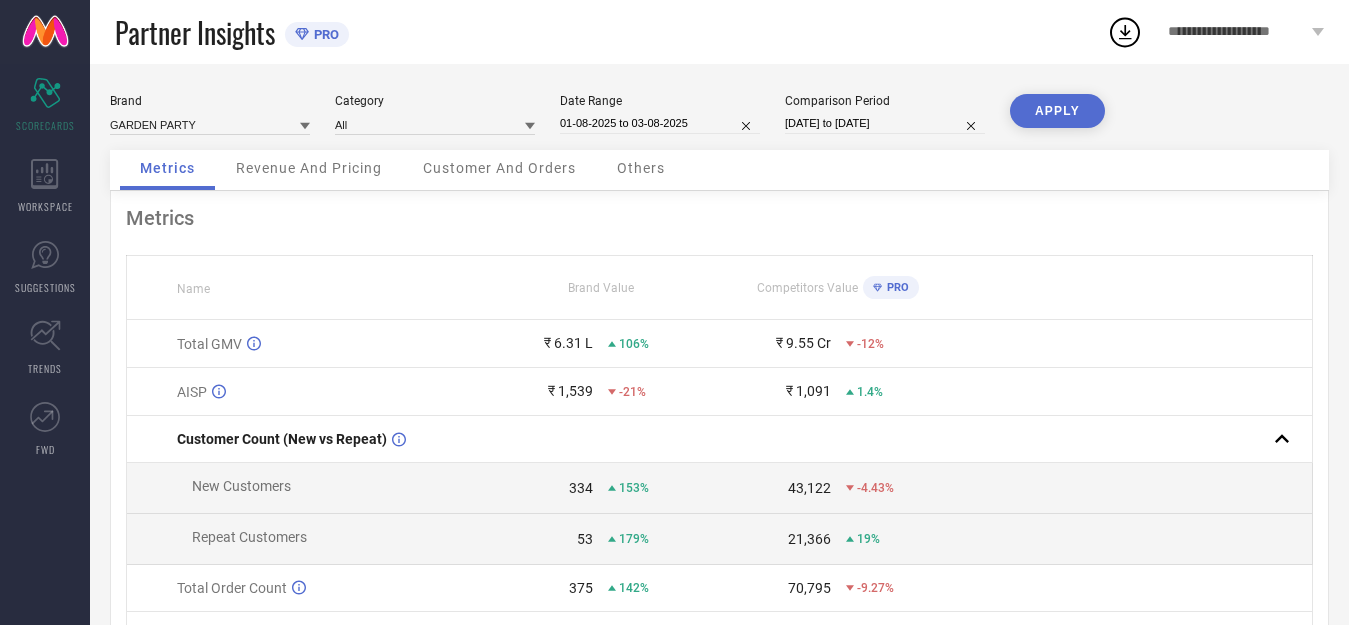 click on "APPLY" at bounding box center (1057, 111) 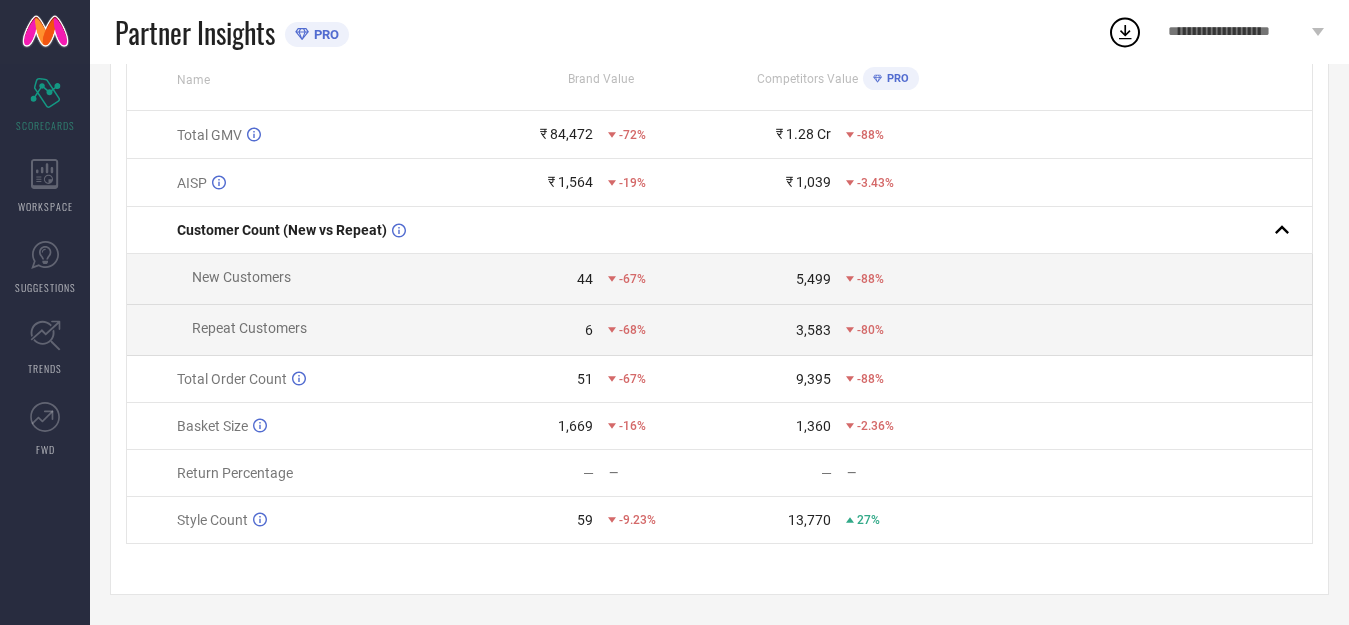 scroll, scrollTop: 0, scrollLeft: 0, axis: both 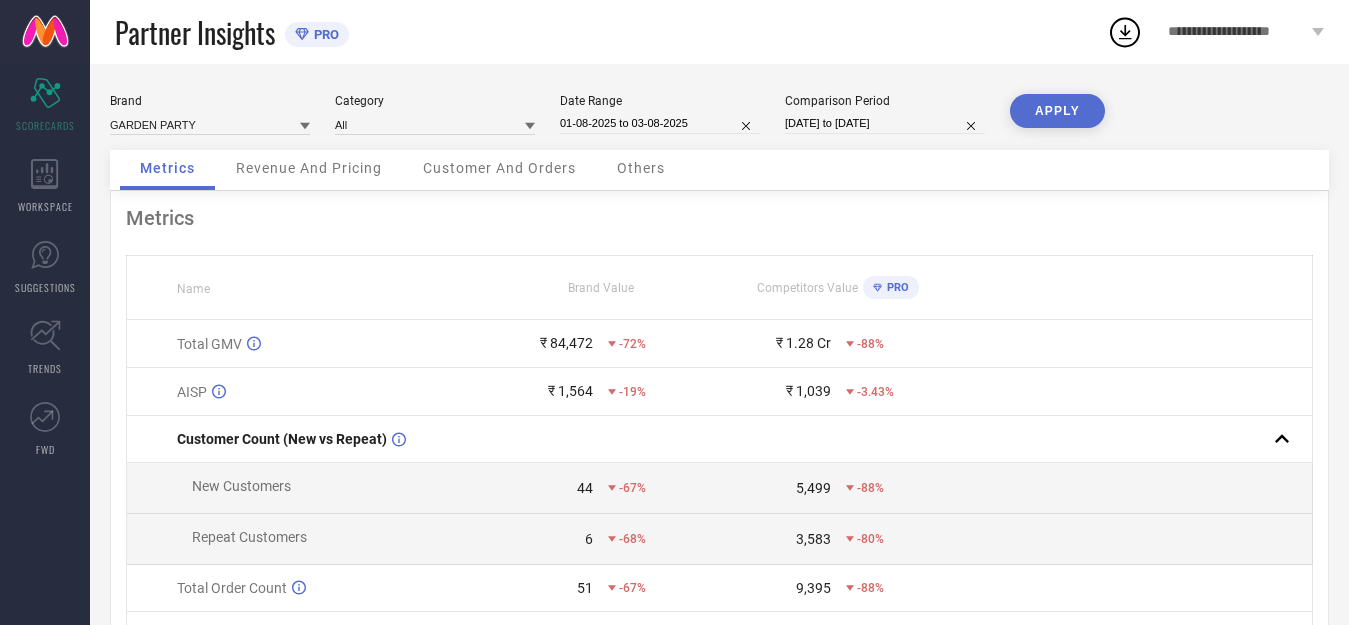 click on "01-08-2025 to 03-08-2025" at bounding box center (660, 123) 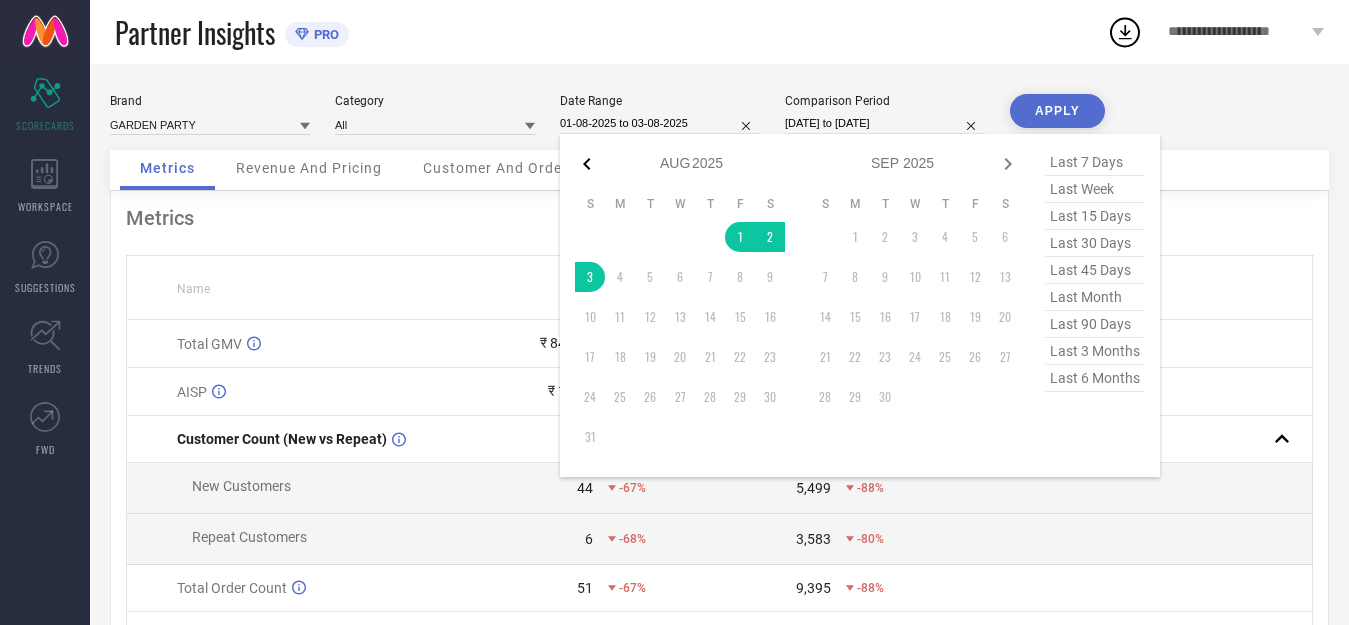 click 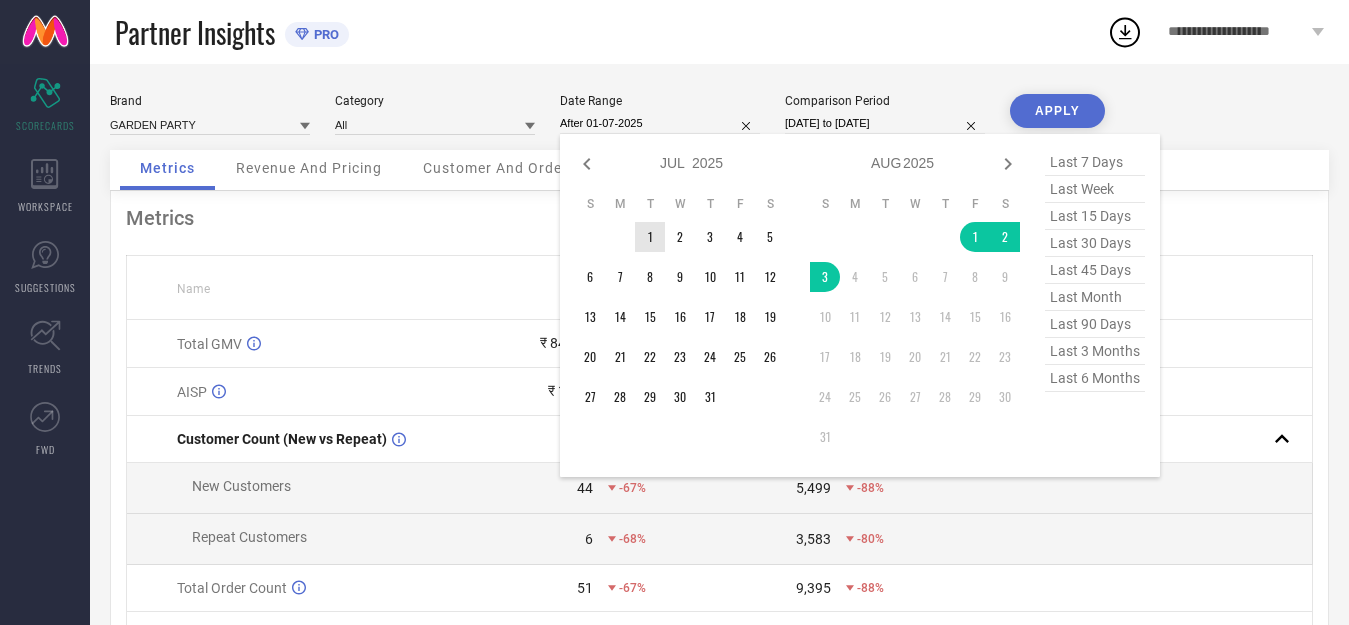 drag, startPoint x: 650, startPoint y: 238, endPoint x: 663, endPoint y: 264, distance: 29.068884 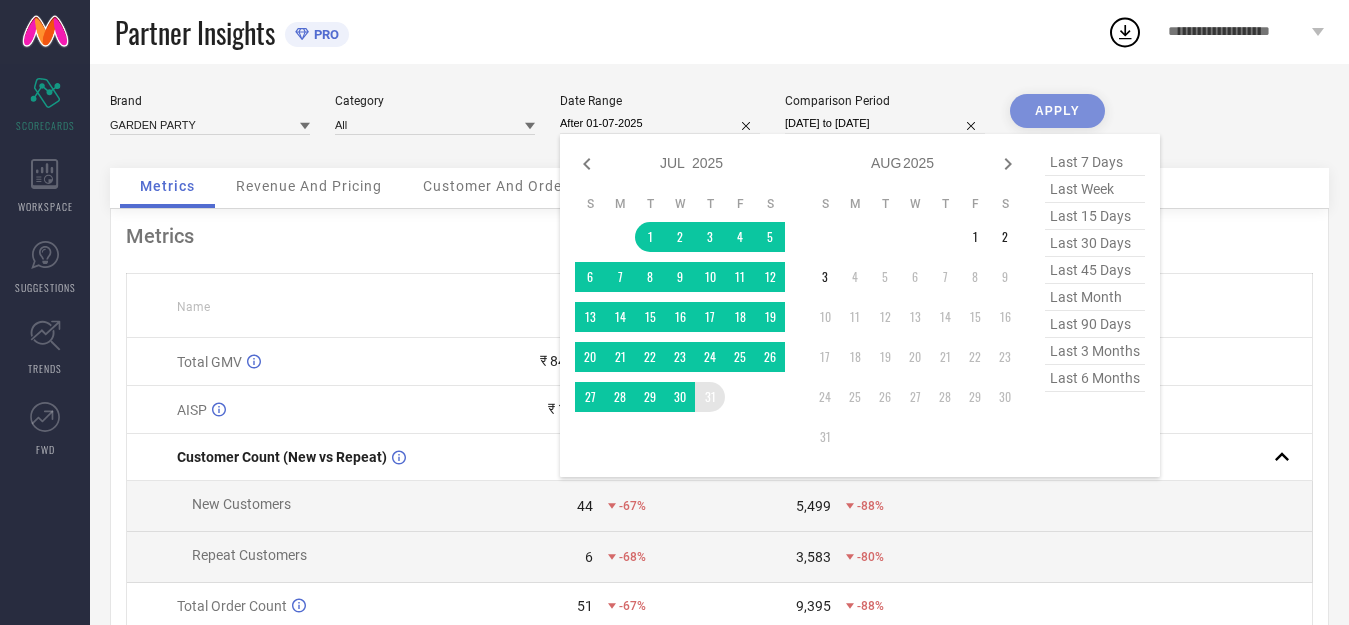 type on "01-07-2025 to 31-07-2025" 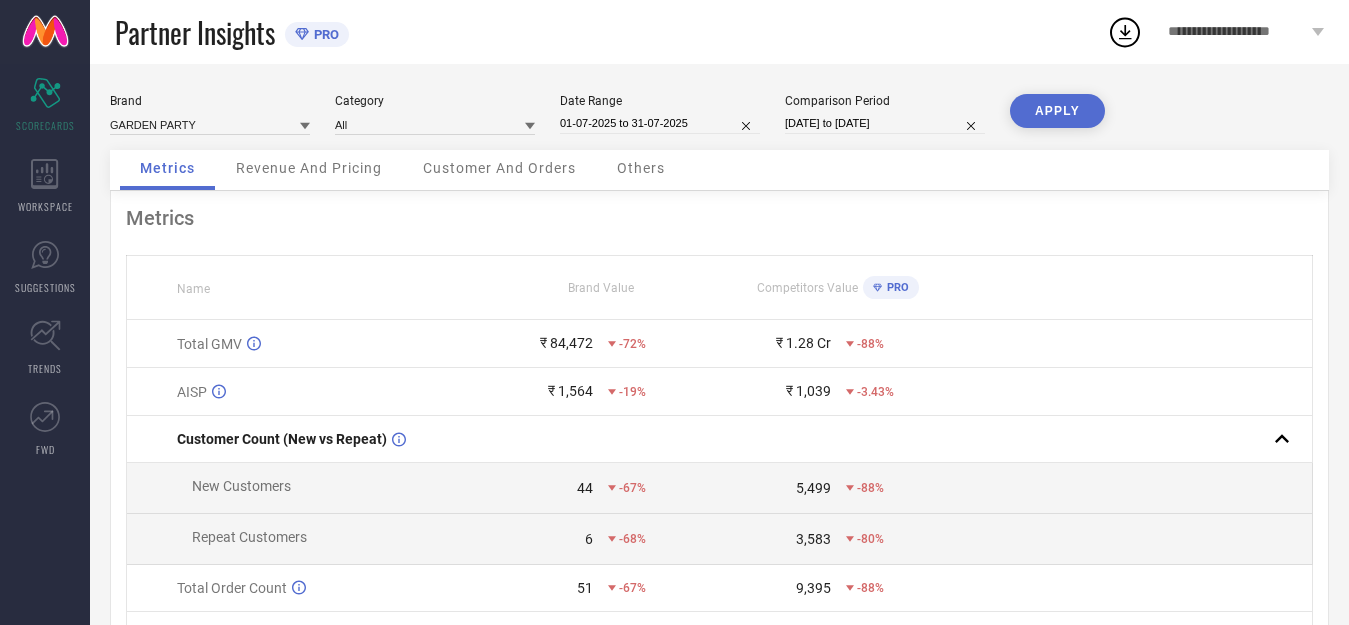 click on "APPLY" at bounding box center (1057, 111) 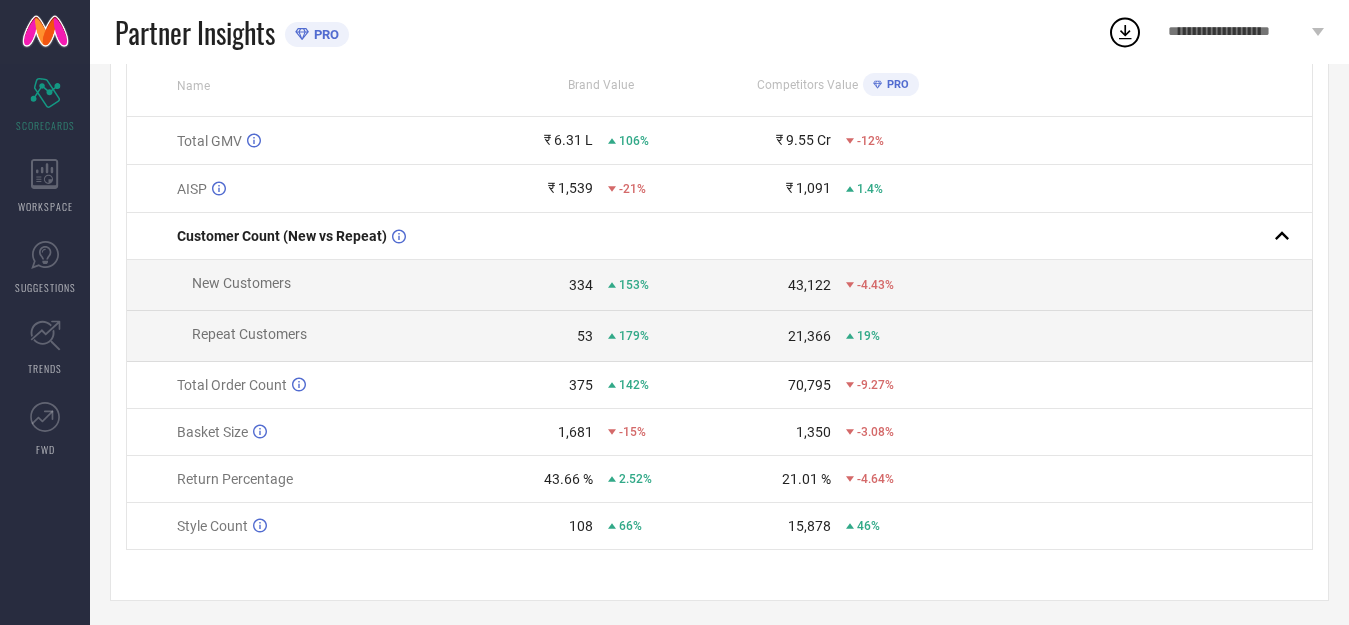 scroll, scrollTop: 217, scrollLeft: 0, axis: vertical 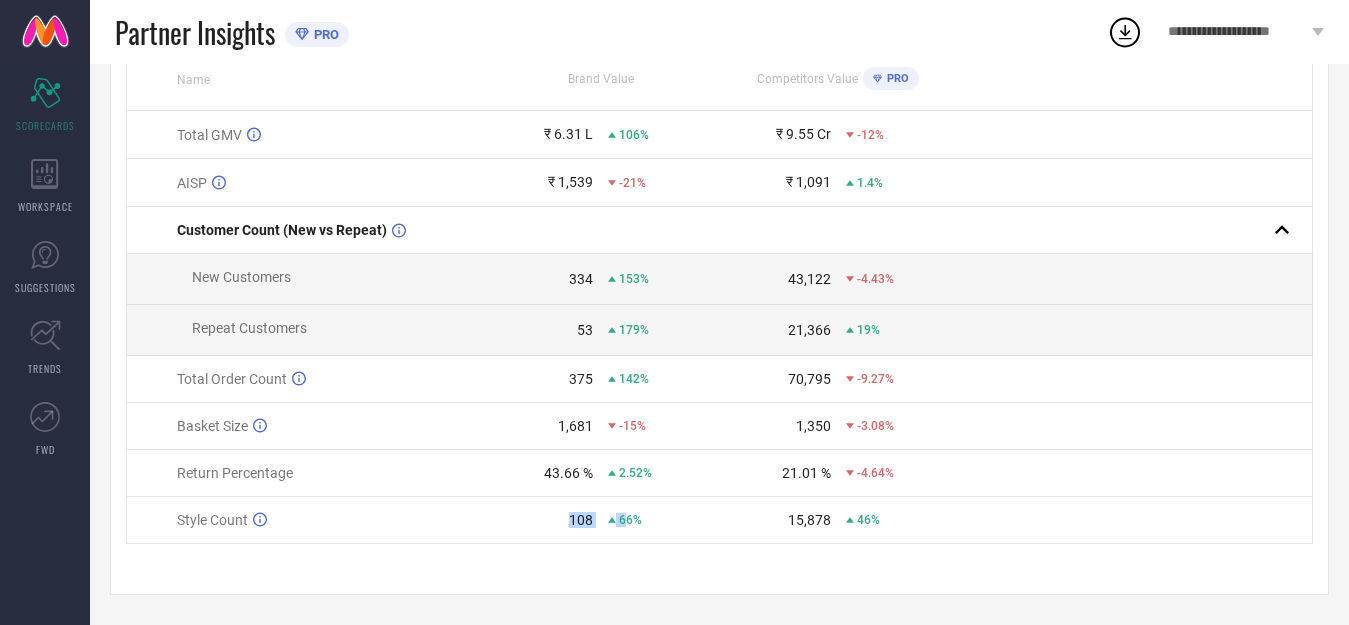 drag, startPoint x: 573, startPoint y: 521, endPoint x: 624, endPoint y: 521, distance: 51 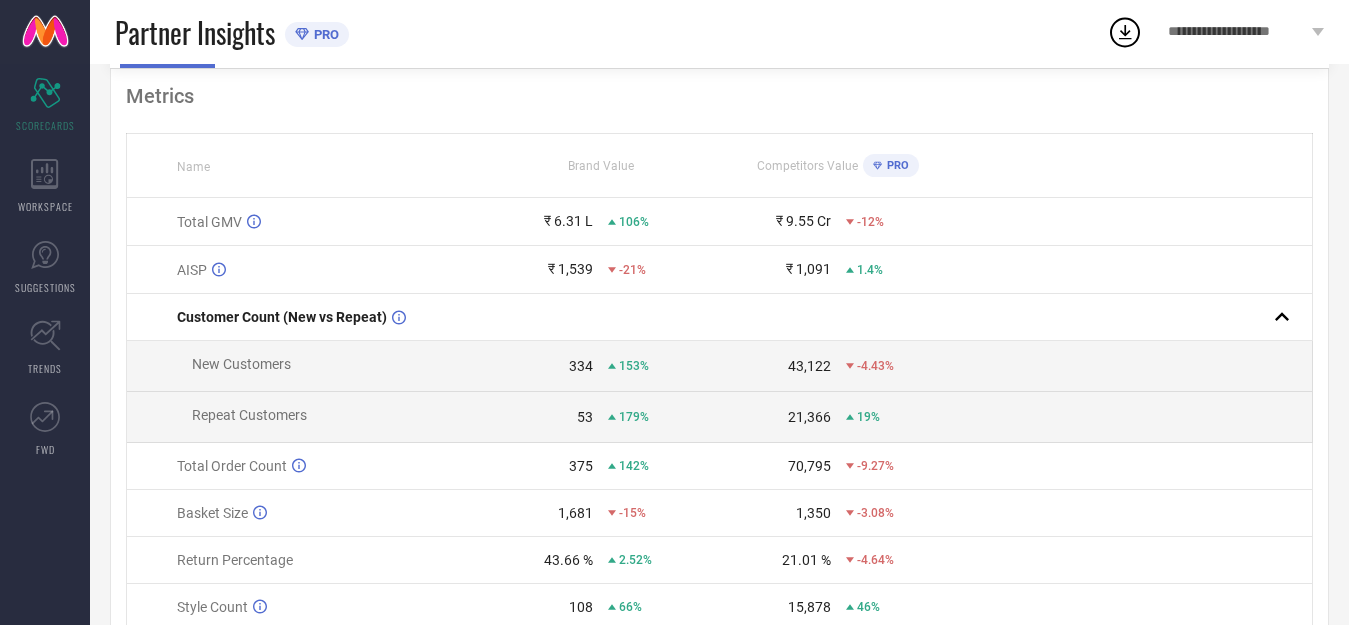 scroll, scrollTop: 0, scrollLeft: 0, axis: both 